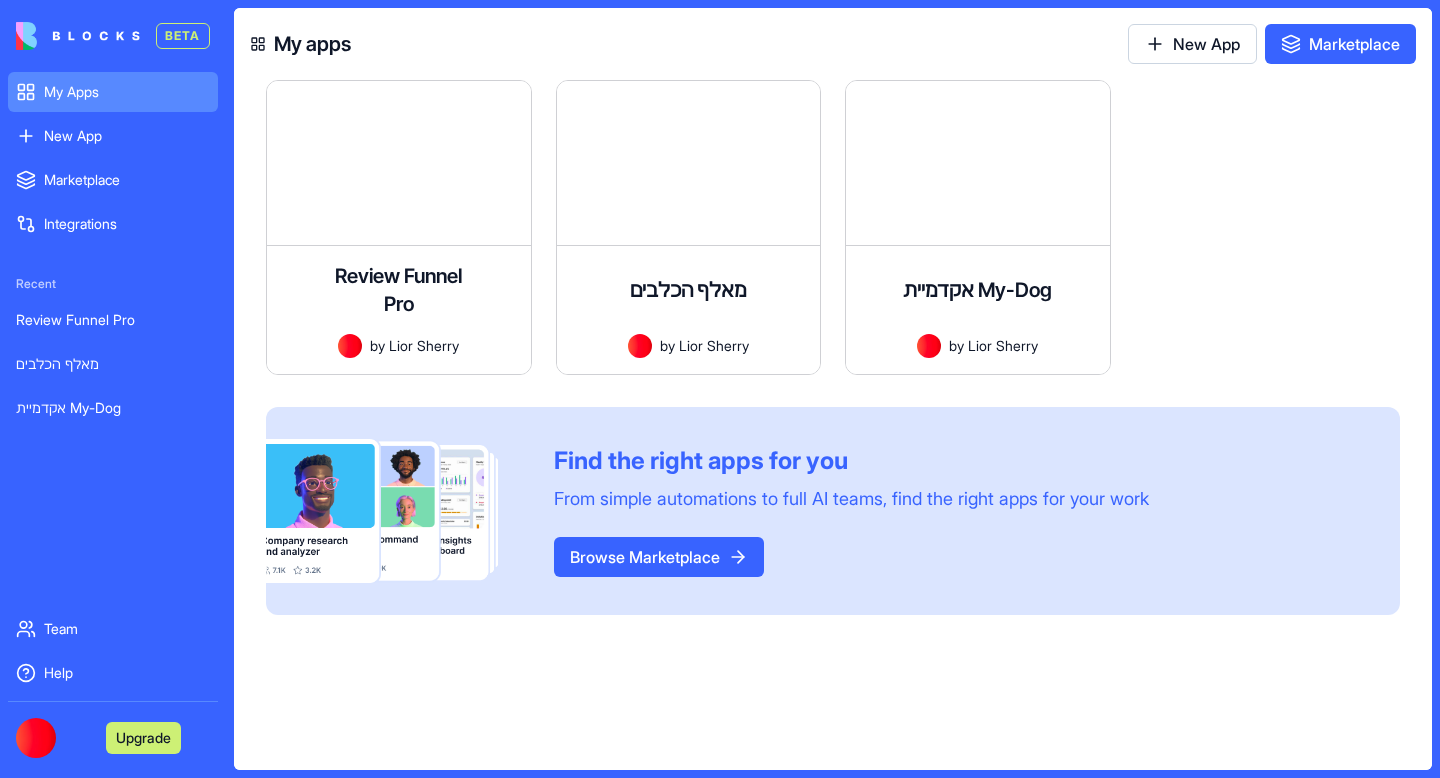 scroll, scrollTop: 0, scrollLeft: 0, axis: both 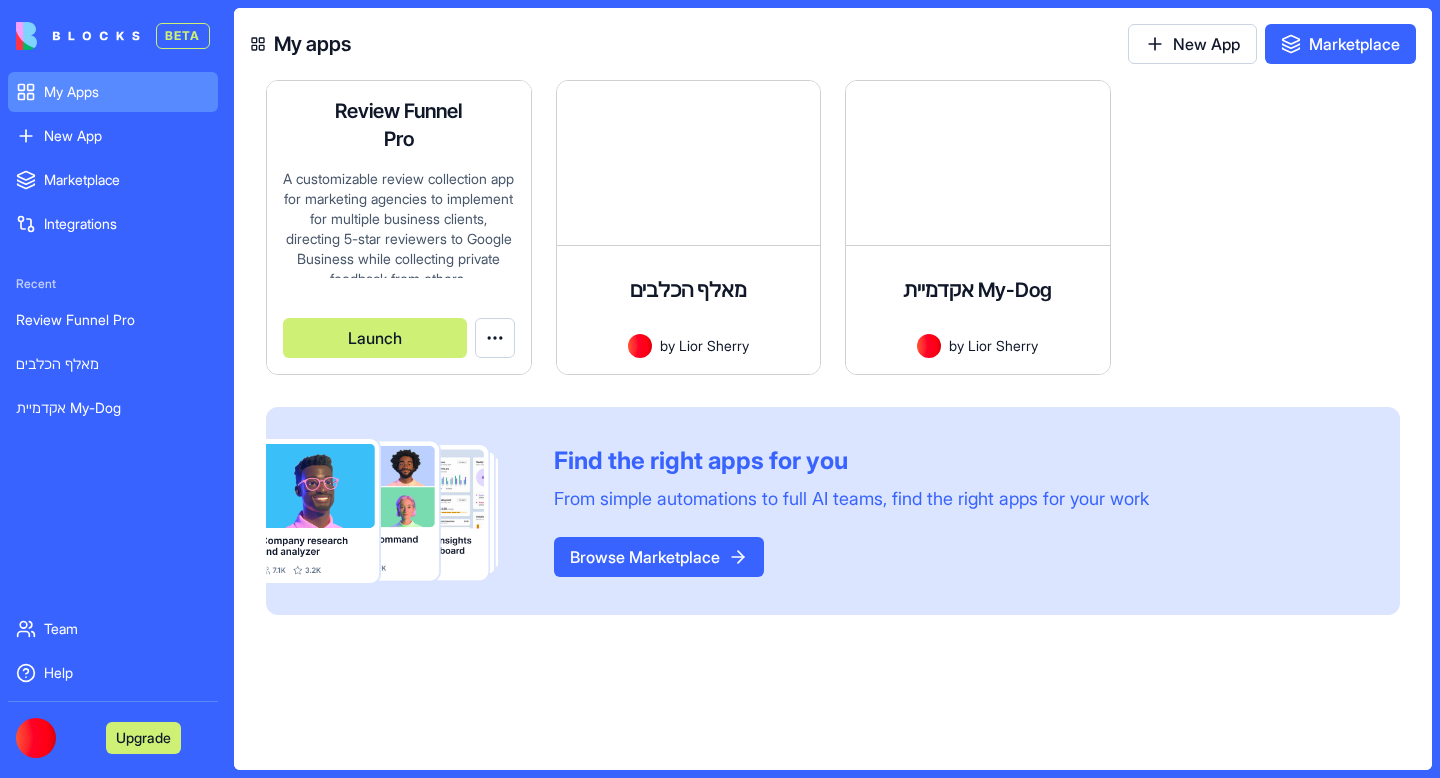 click on "BETA My Apps New App
To pick up a draggable item, press the space bar.
While dragging, use the arrow keys to move the item.
Press space again to drop the item in its new position, or press escape to cancel.
Marketplace Integrations Recent Review Funnel Pro מאלף הכלבים אקדמיית My-Dog Team Help Upgrade My apps New App Marketplace Review Funnel Pro A customizable review collection app for marketing agencies to implement for multiple business clients, directing 5-star reviewers to Google Business while collecting private feedback from others. by [PERSON_NAME] Launch מאלף הכלבים אפליקציה לניהול תהליכי אילוף כלבים, מעקב אחר התקדמות, שיתוף סרטונים וסיכומי שיעור, ותקשורת עם הלקוחות by Lior Sherry Launch אקדמיית My-Dog by Lior Sherry Launch Find the right apps for you From simple automations to full AI teams, find the right apps for your work Browse Marketplace" at bounding box center (720, 389) 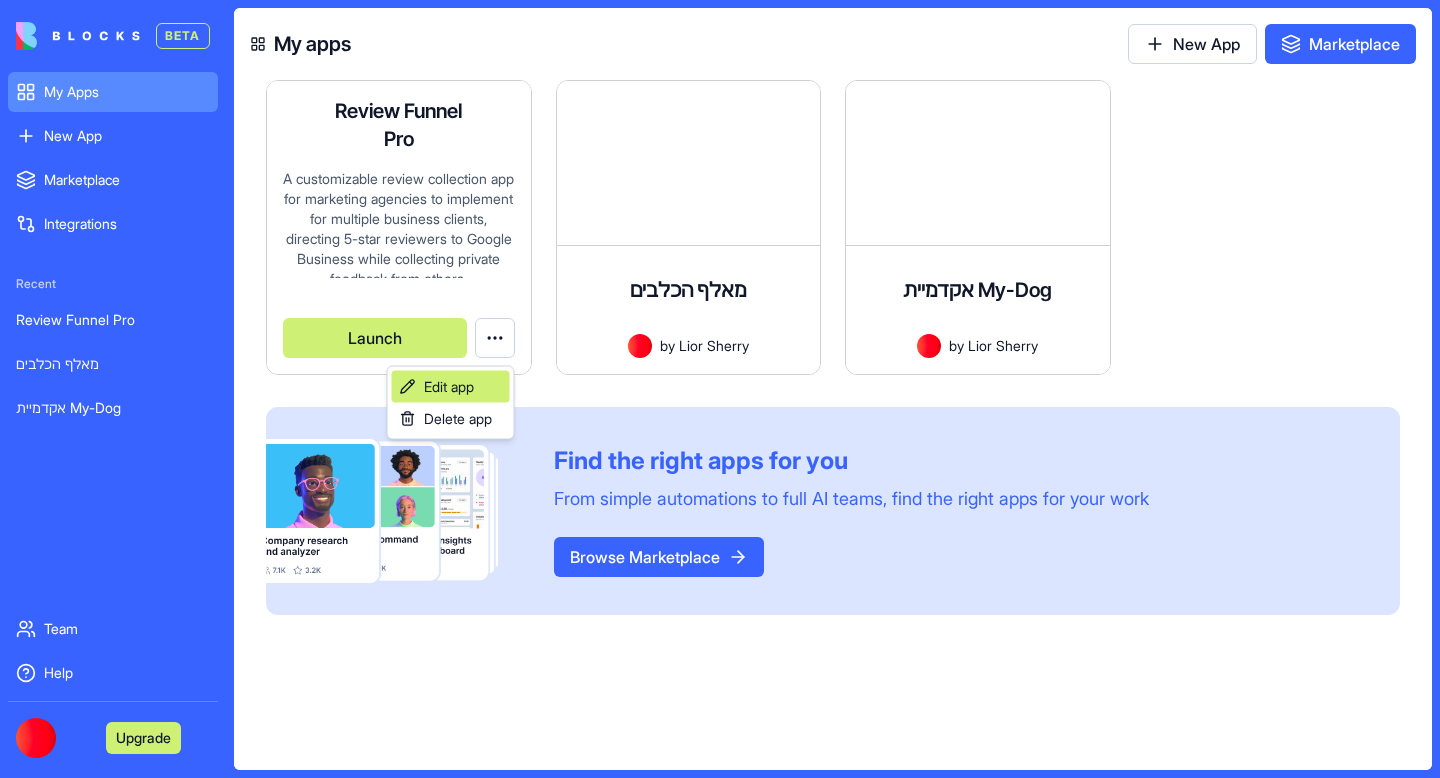click on "Edit app" at bounding box center (449, 387) 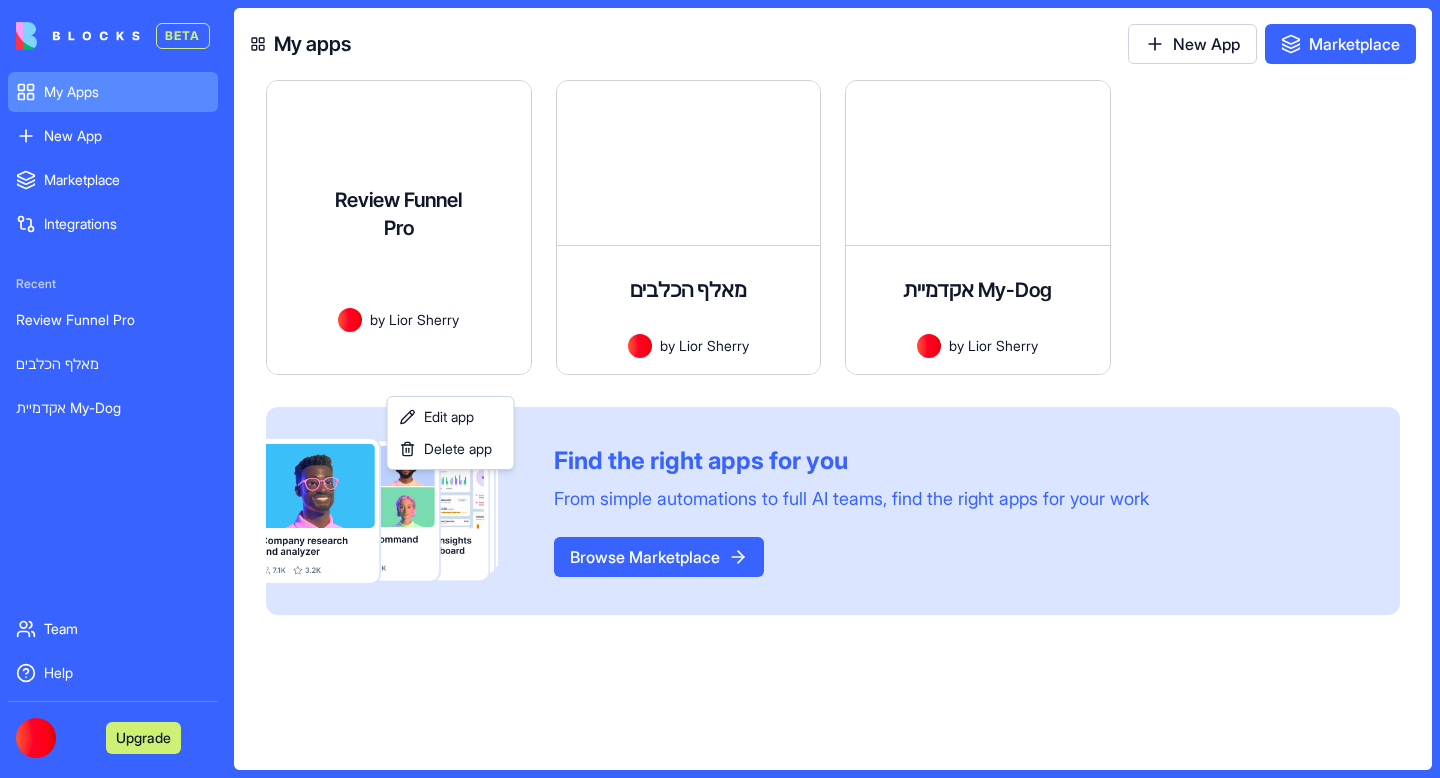 scroll, scrollTop: 20, scrollLeft: 0, axis: vertical 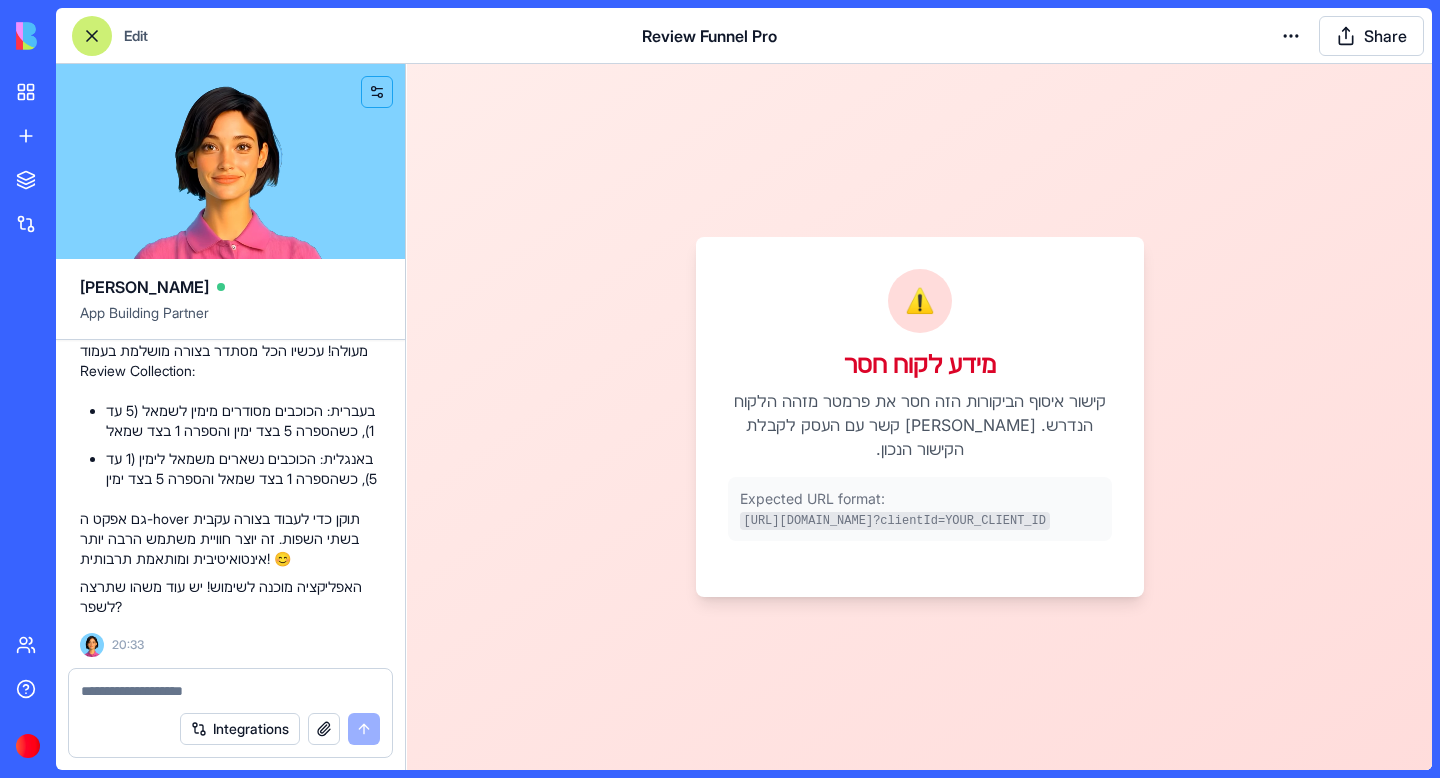 click at bounding box center (230, 691) 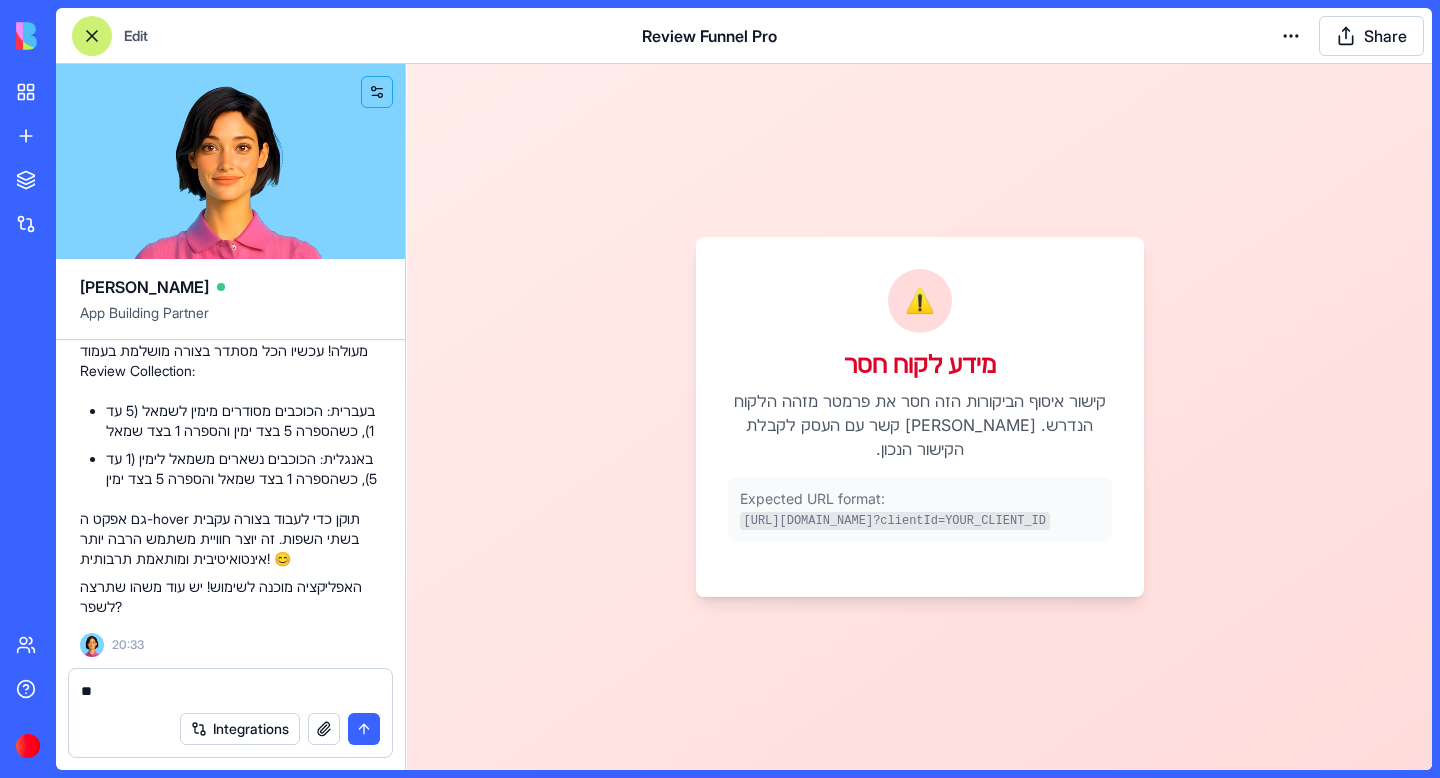 type on "*" 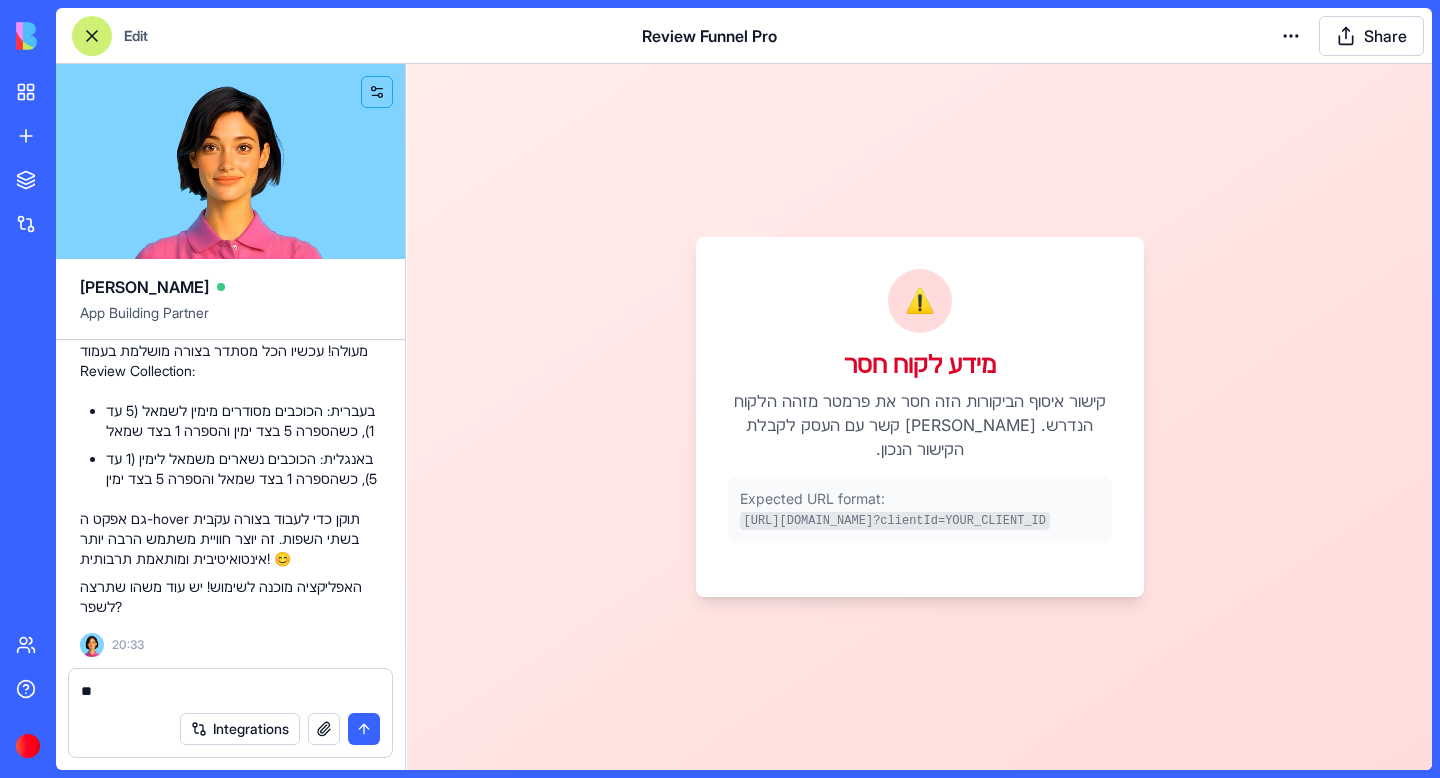 type on "*" 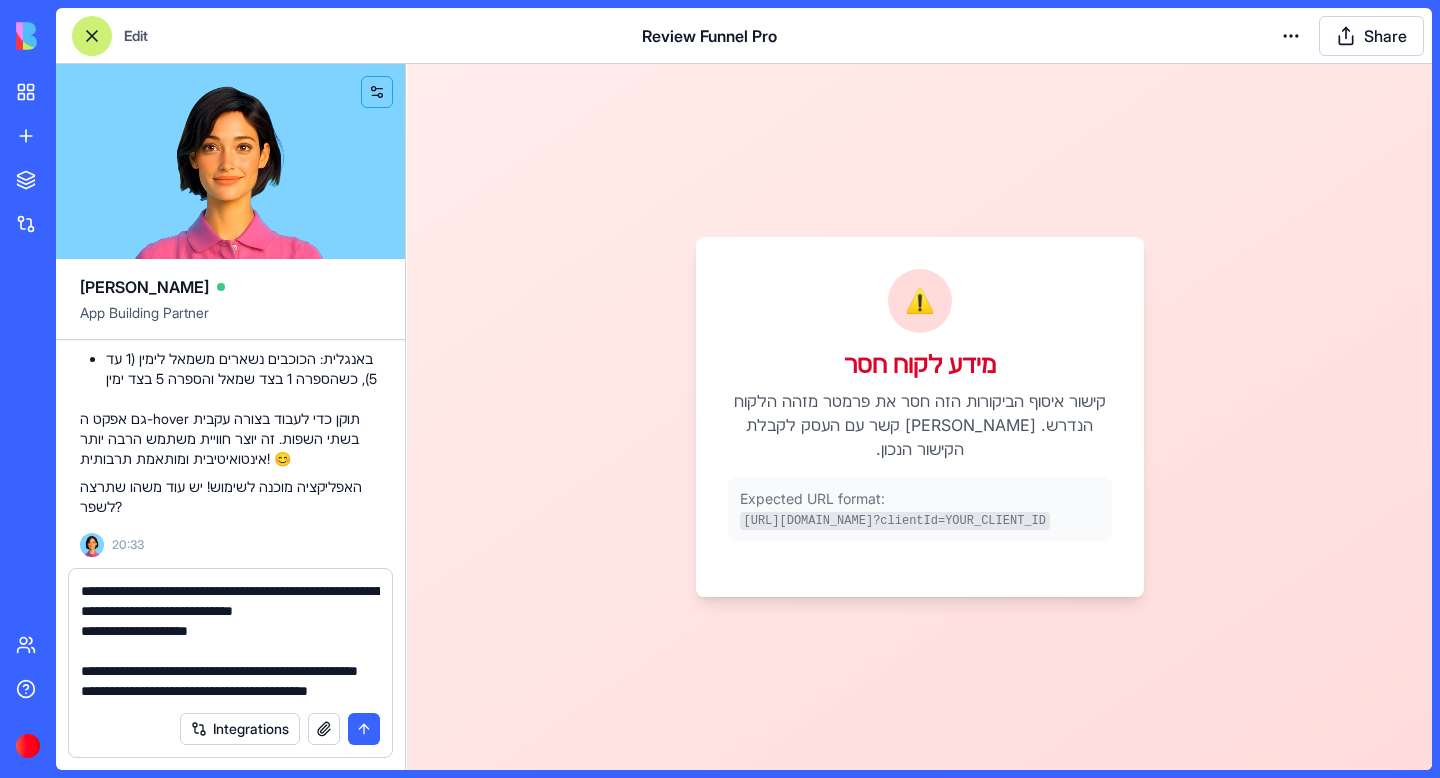 scroll, scrollTop: 58, scrollLeft: 0, axis: vertical 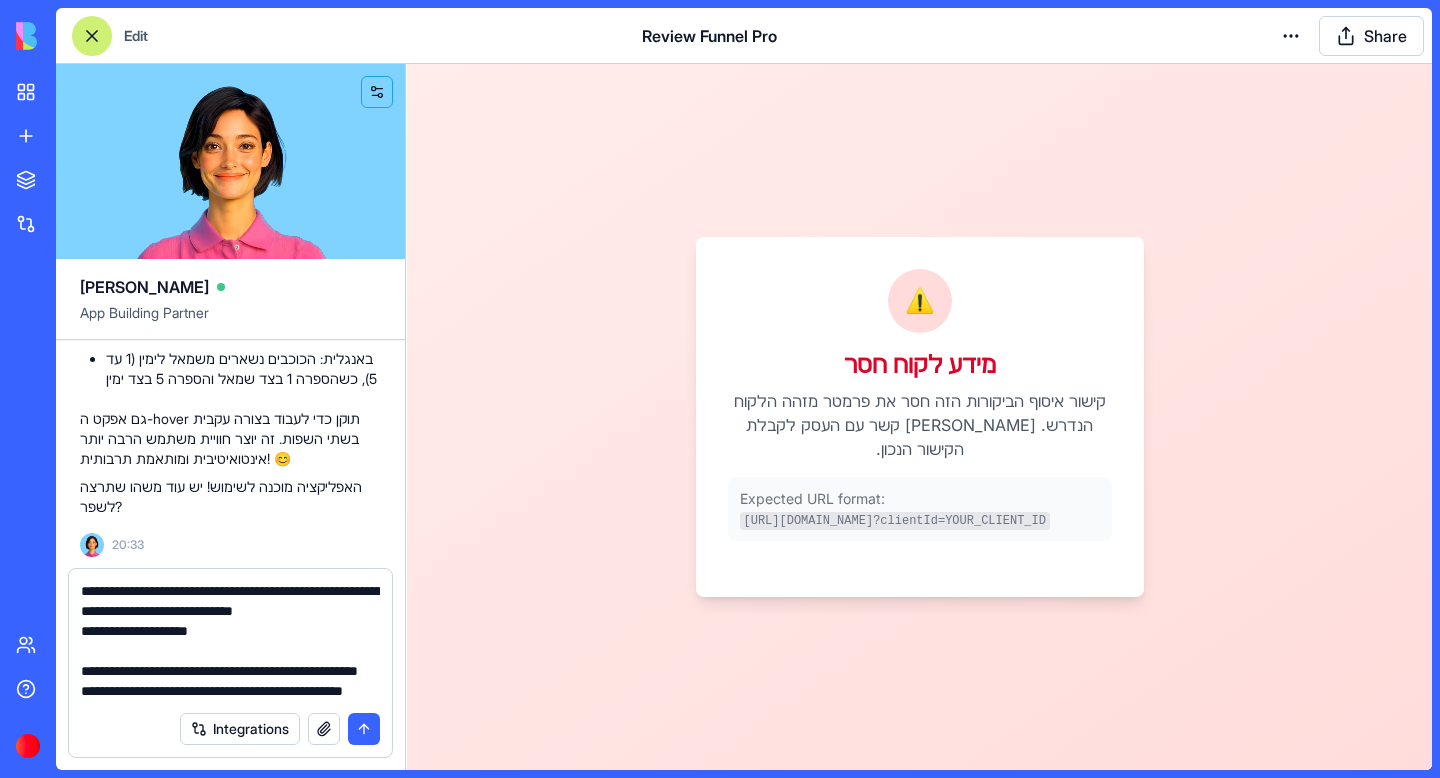 drag, startPoint x: 157, startPoint y: 698, endPoint x: 375, endPoint y: 668, distance: 220.05453 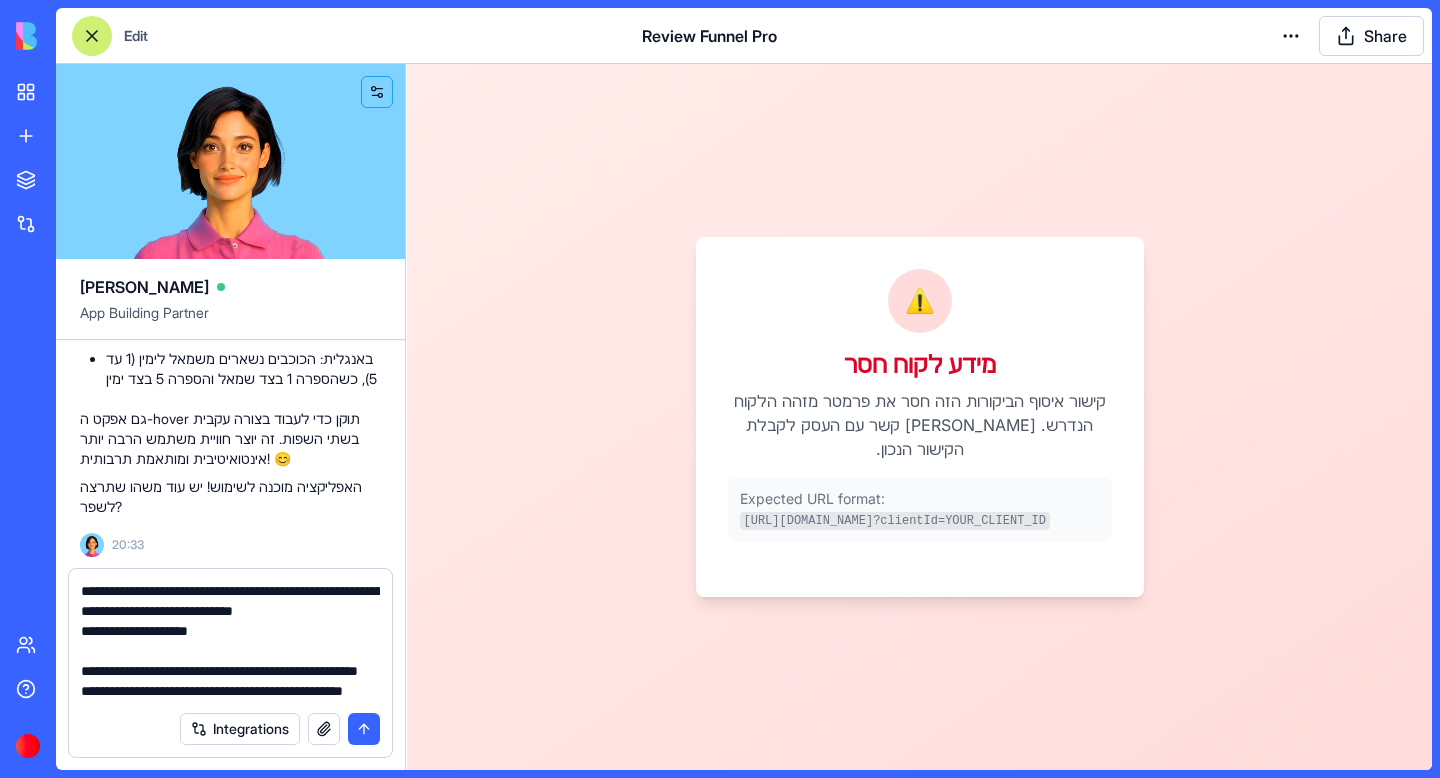 click on "**********" at bounding box center [230, 641] 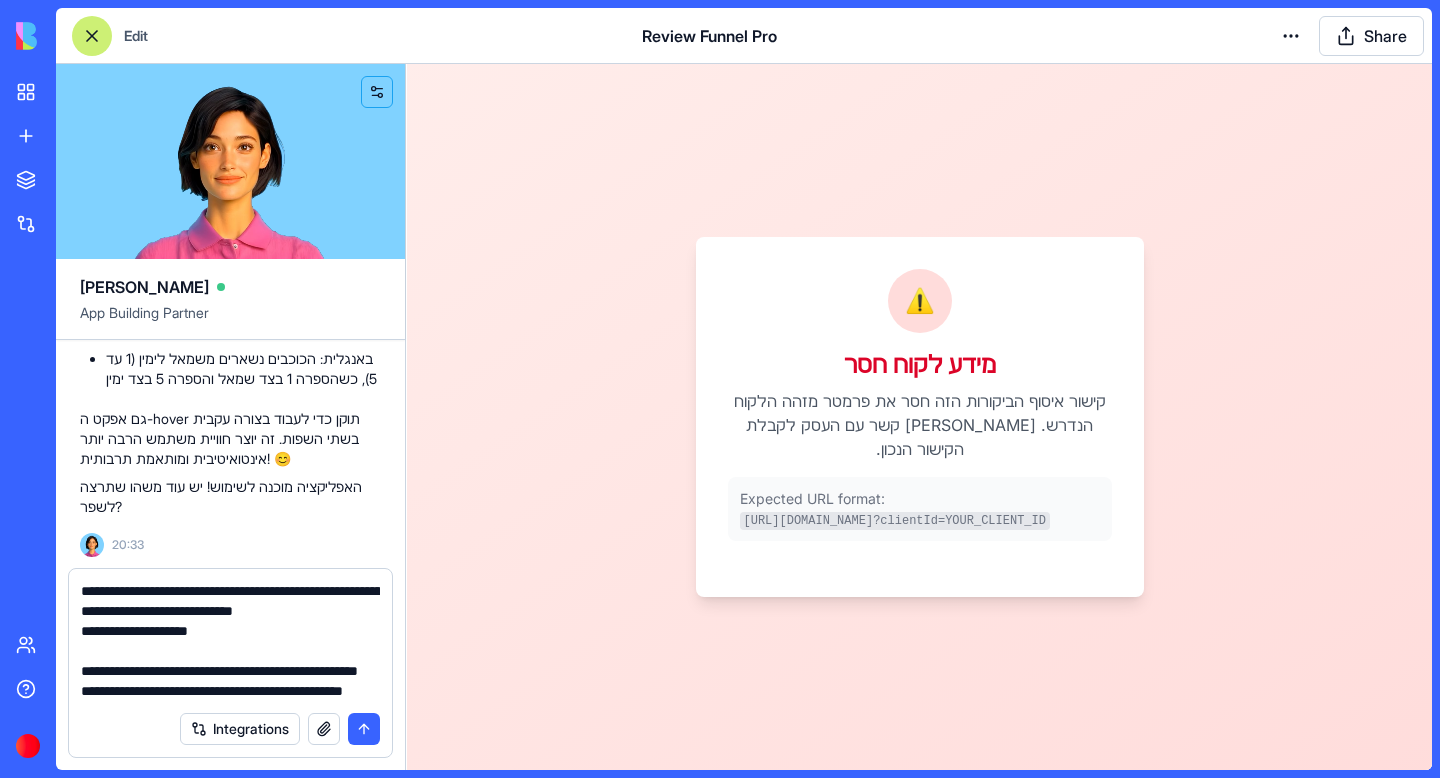 paste on "****" 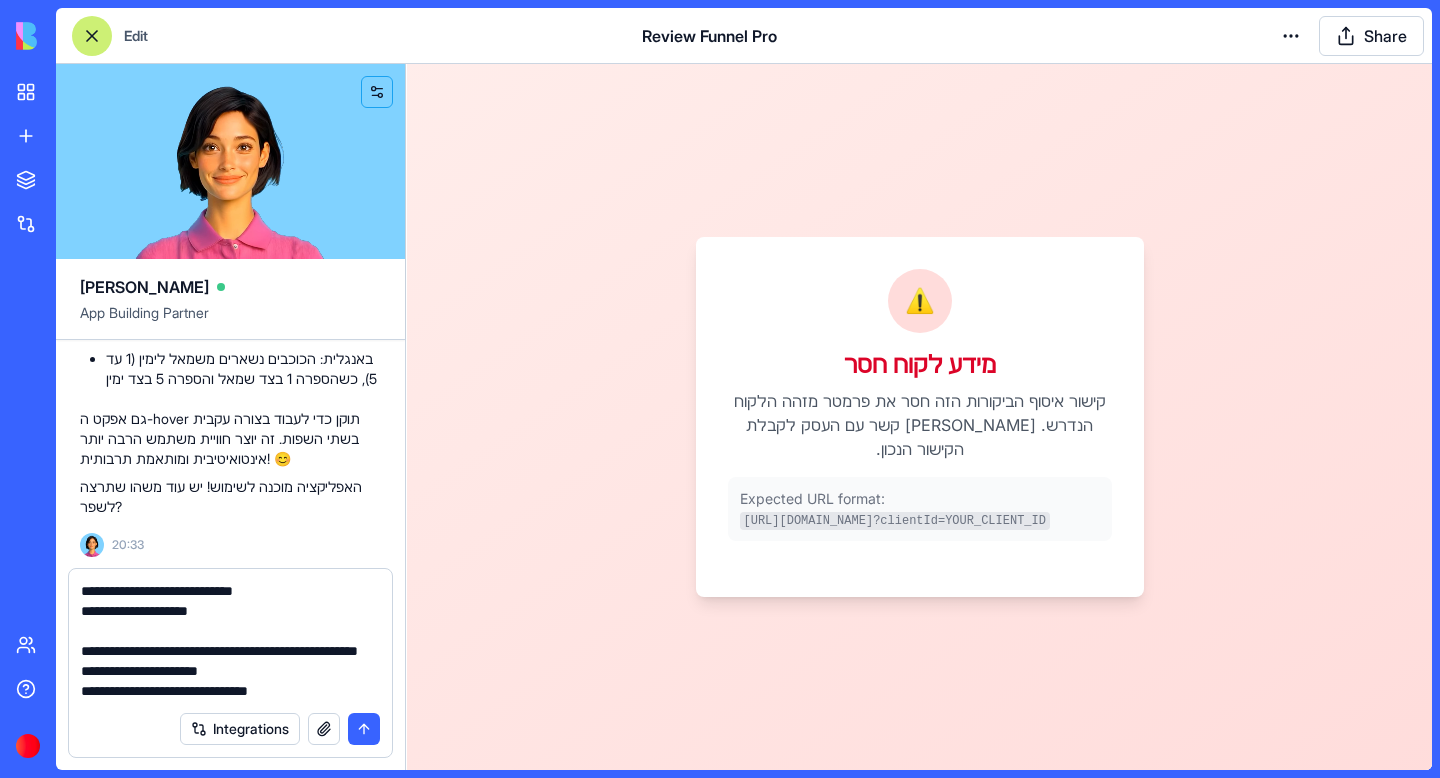 click on "**********" at bounding box center [230, 641] 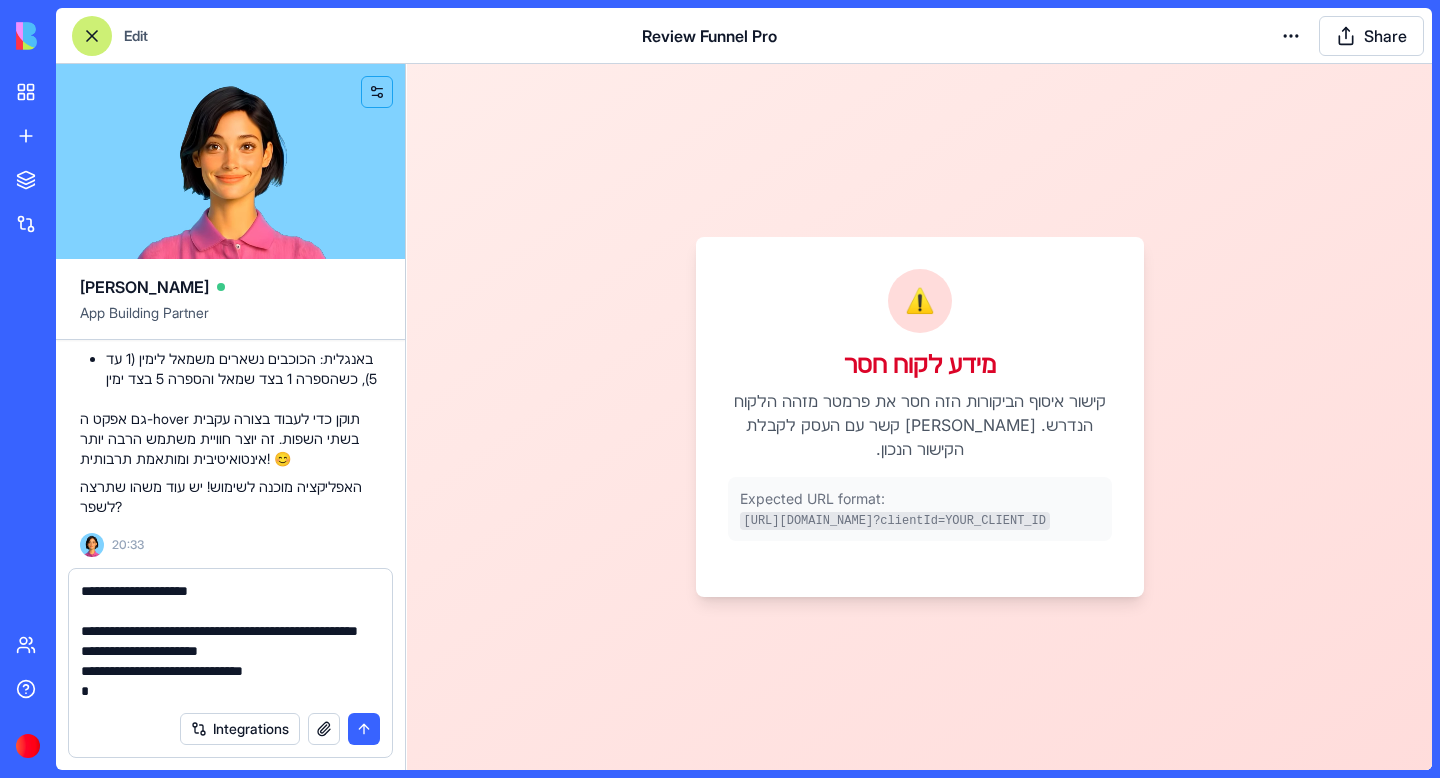 scroll, scrollTop: 78, scrollLeft: 0, axis: vertical 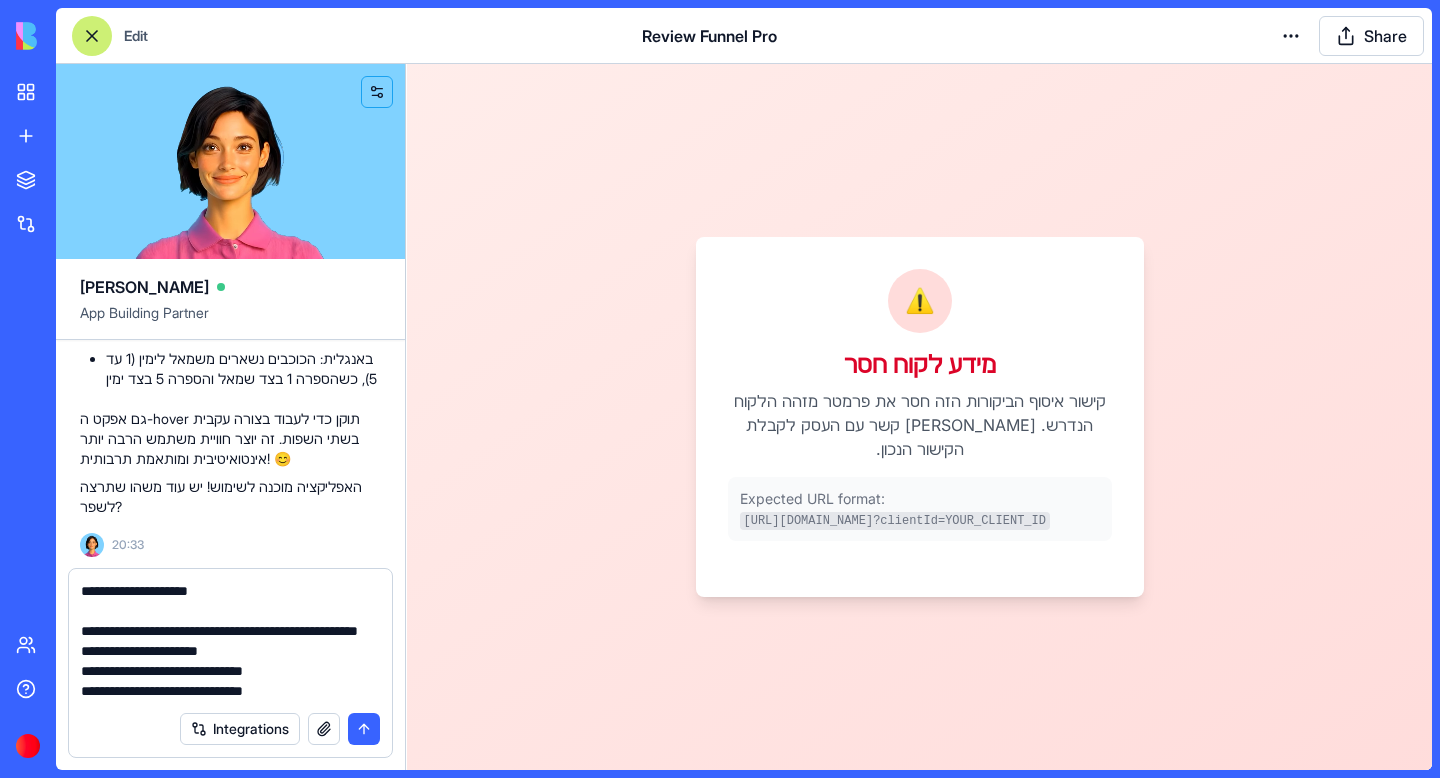 click on "**********" at bounding box center [230, 641] 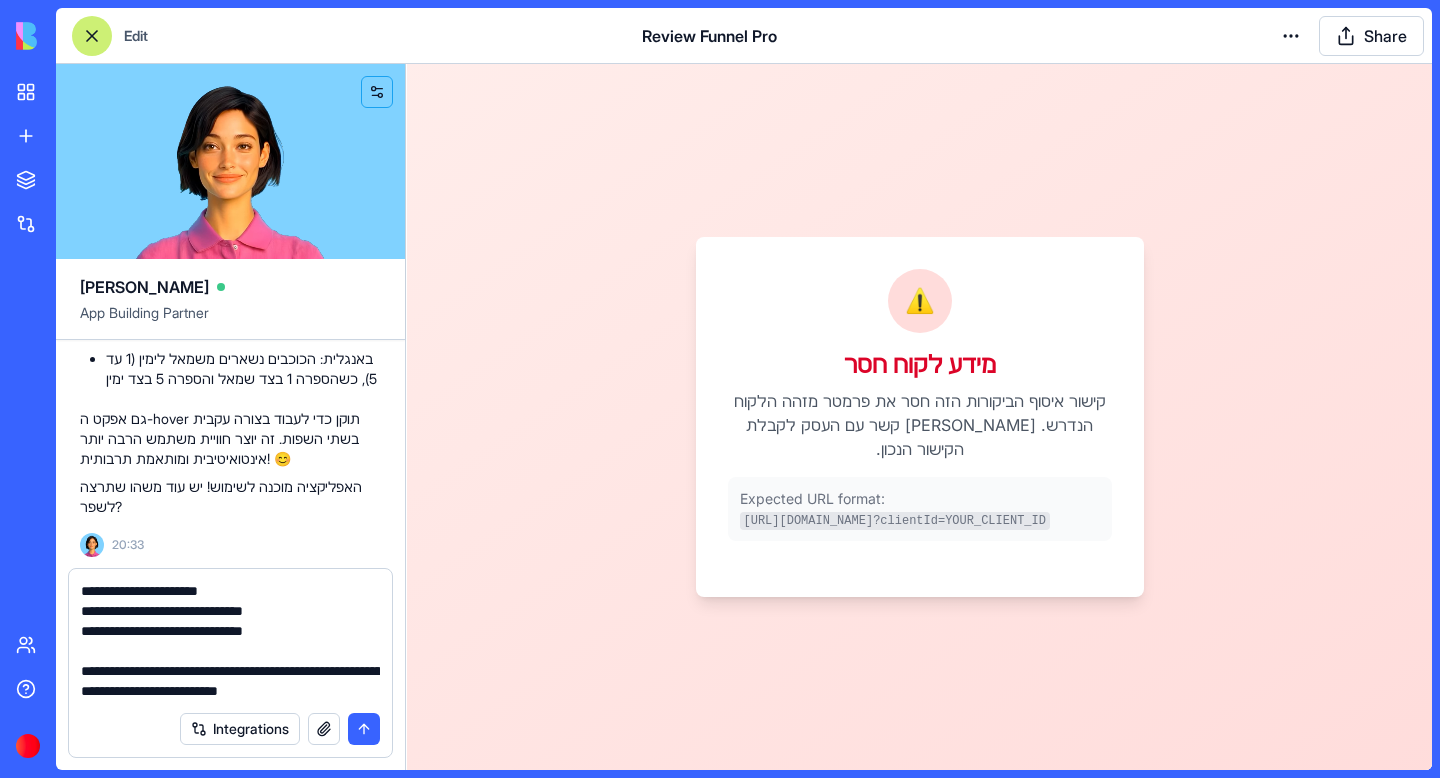 scroll, scrollTop: 158, scrollLeft: 0, axis: vertical 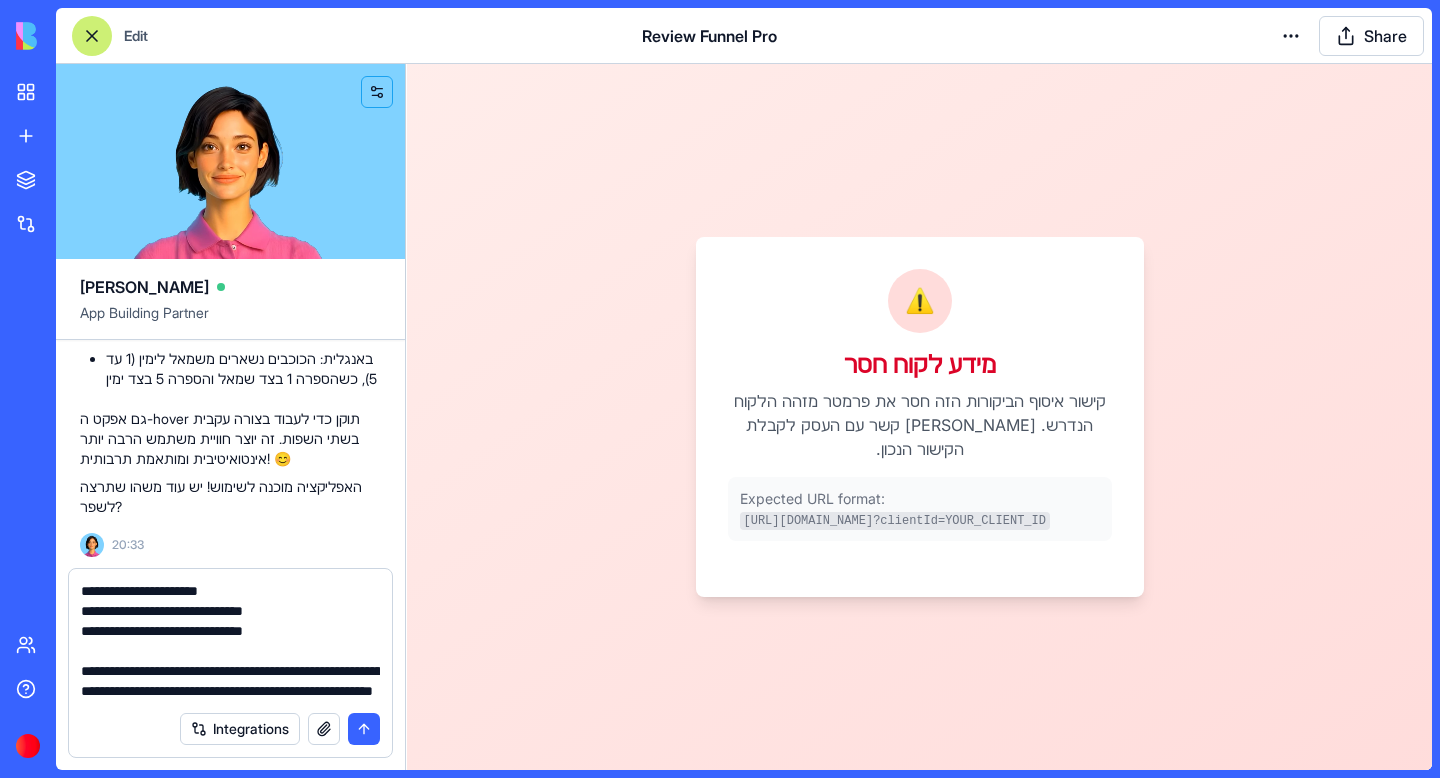 type on "**********" 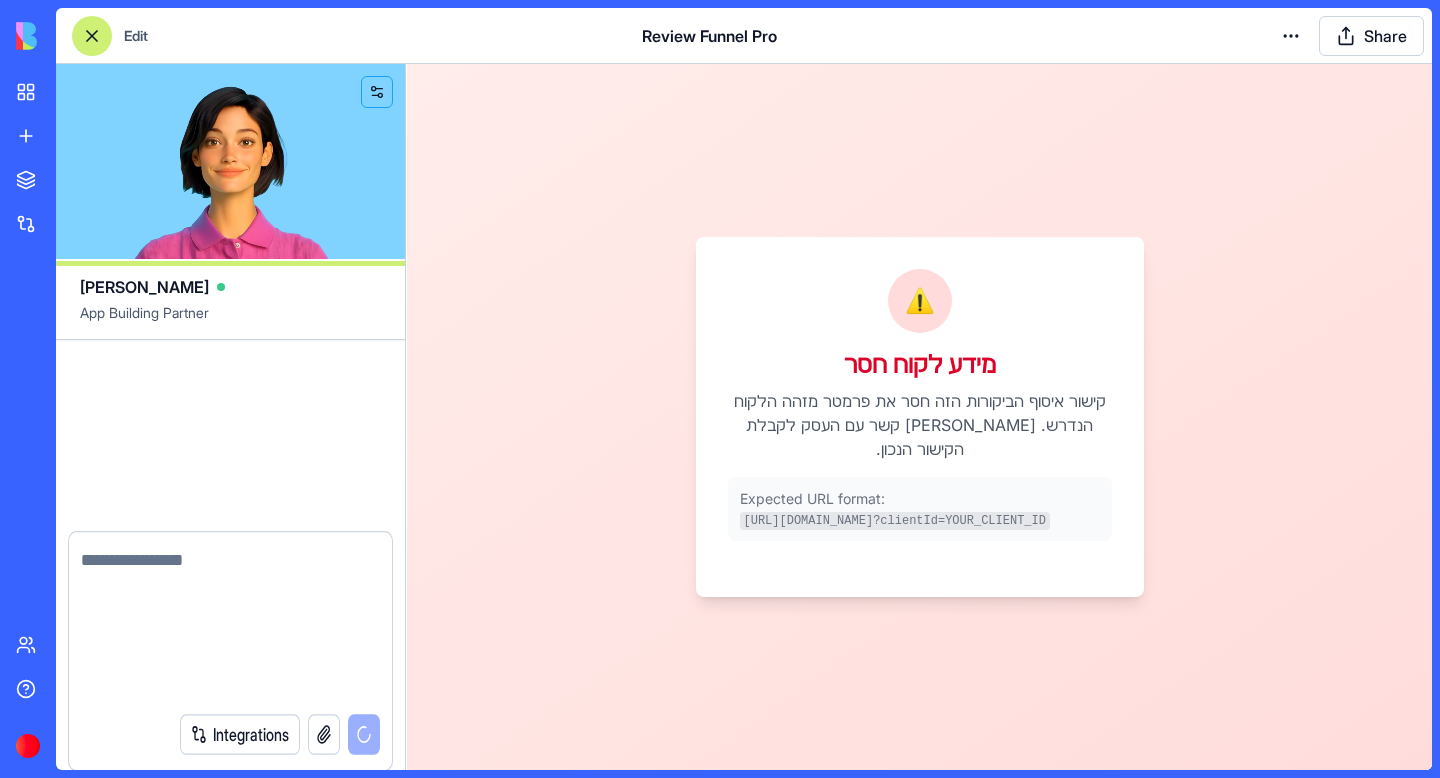 scroll, scrollTop: 0, scrollLeft: 0, axis: both 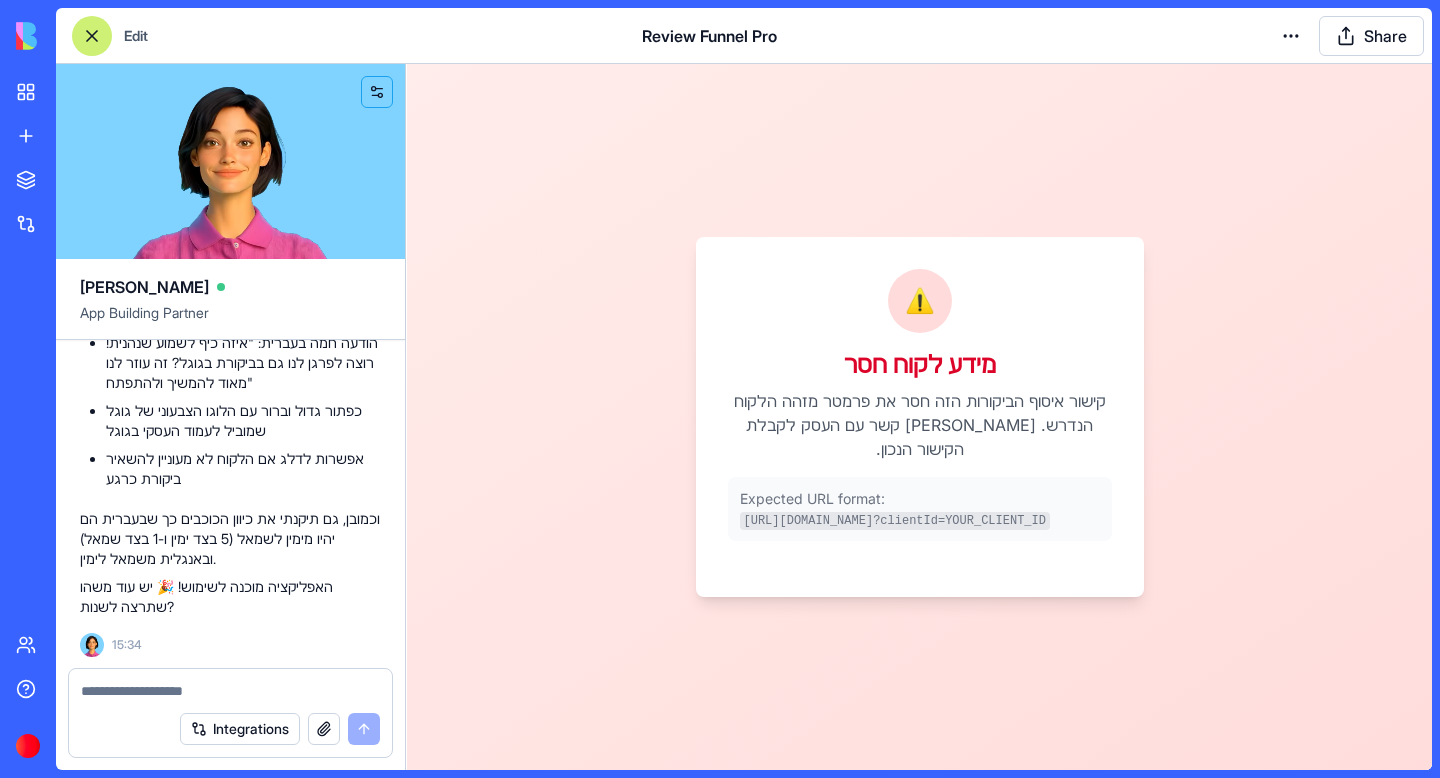 type 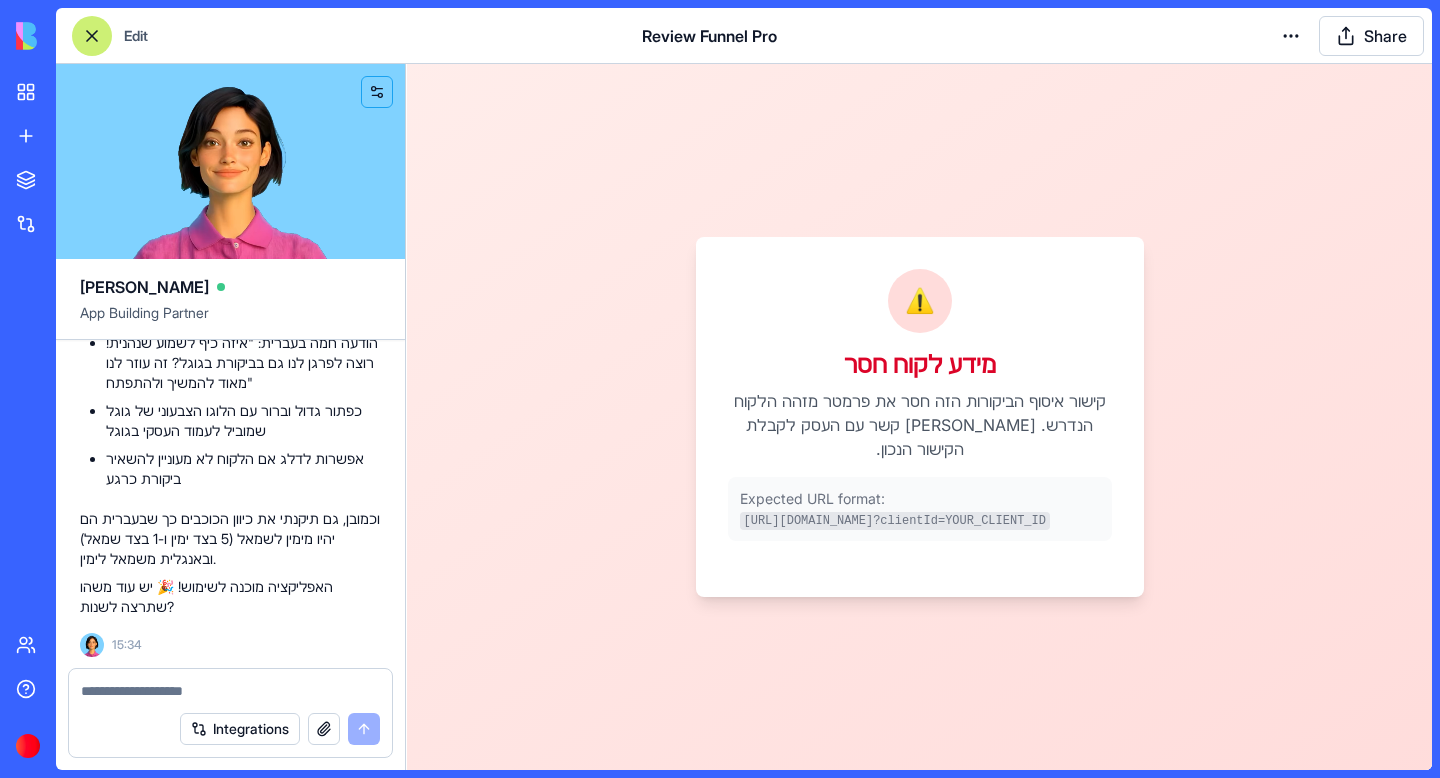 scroll, scrollTop: 30742, scrollLeft: 0, axis: vertical 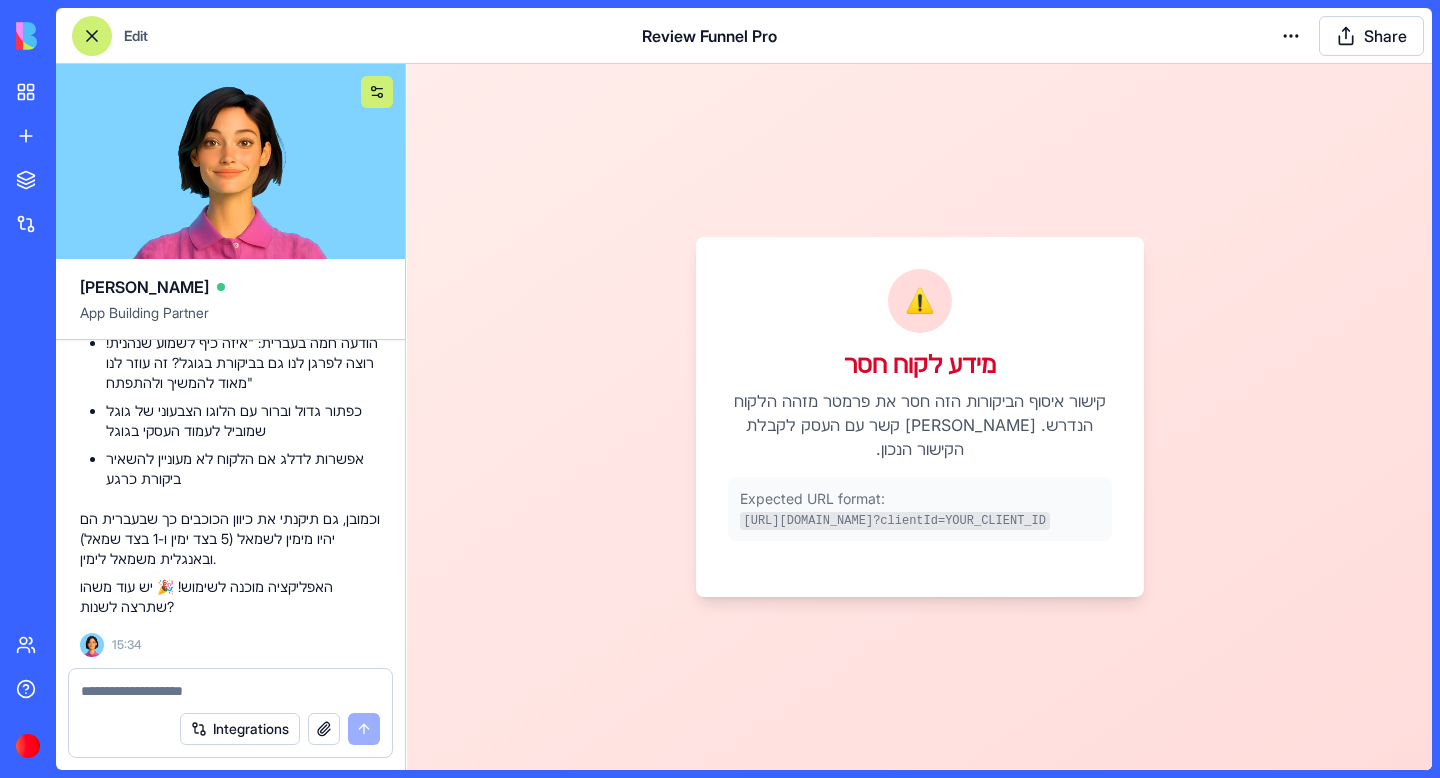 click at bounding box center (377, 92) 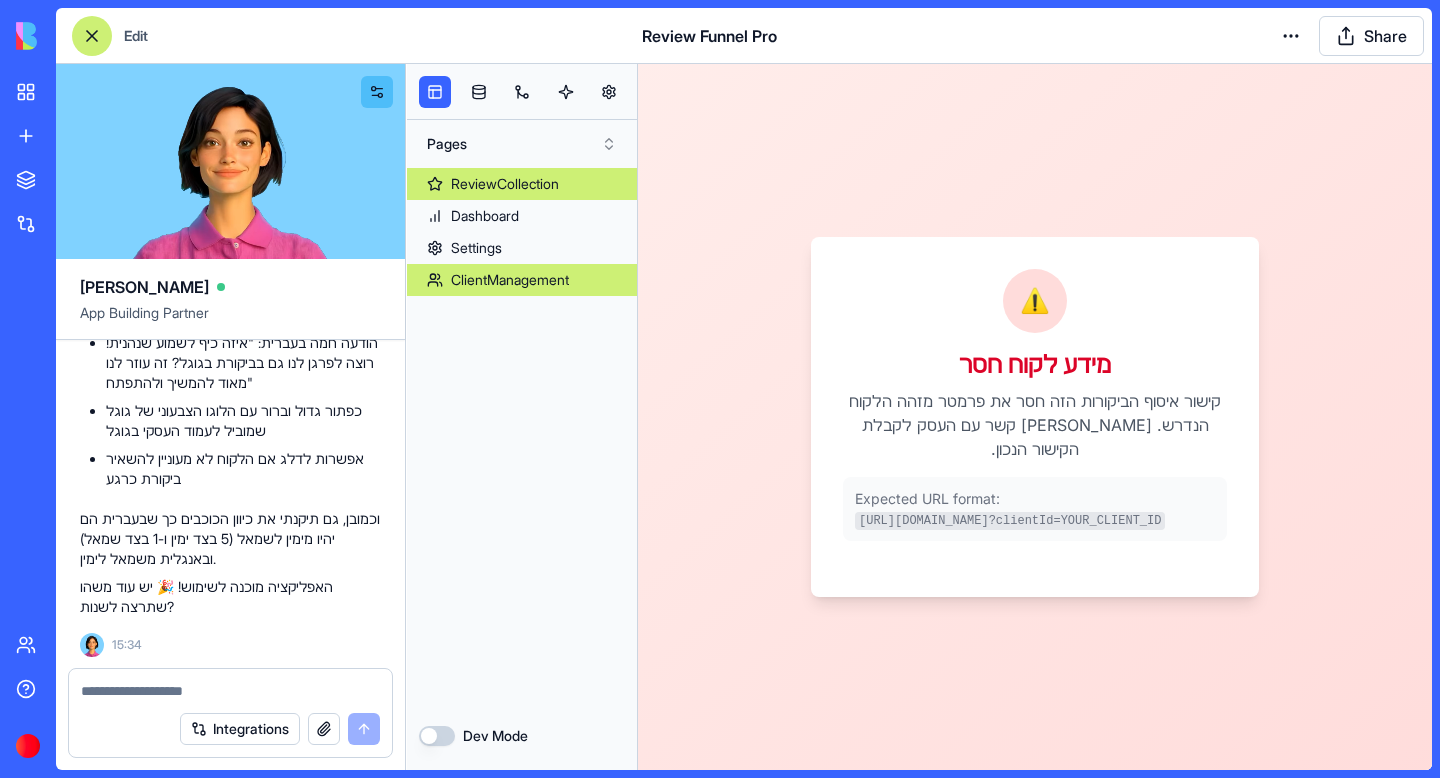 click on "ClientManagement" at bounding box center [510, 280] 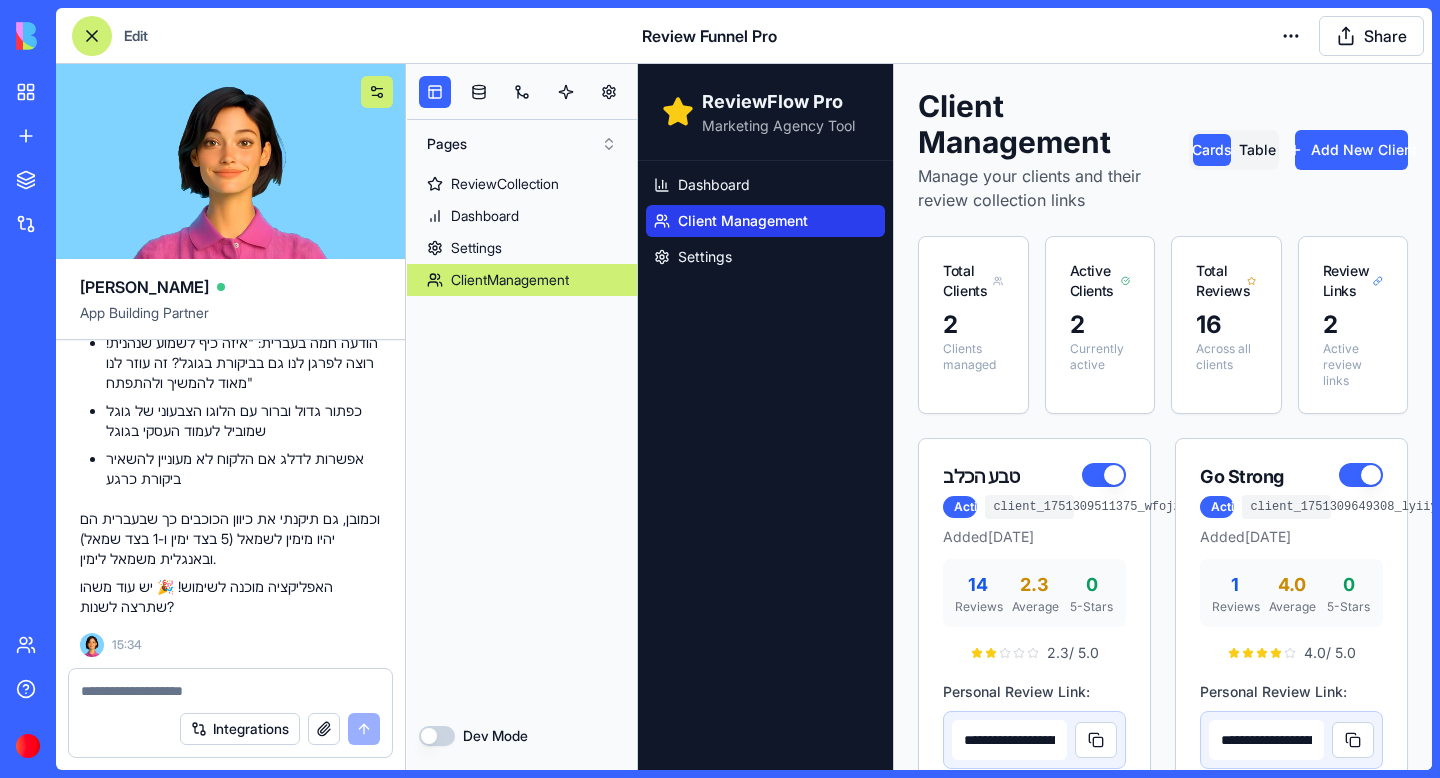 click at bounding box center [377, 92] 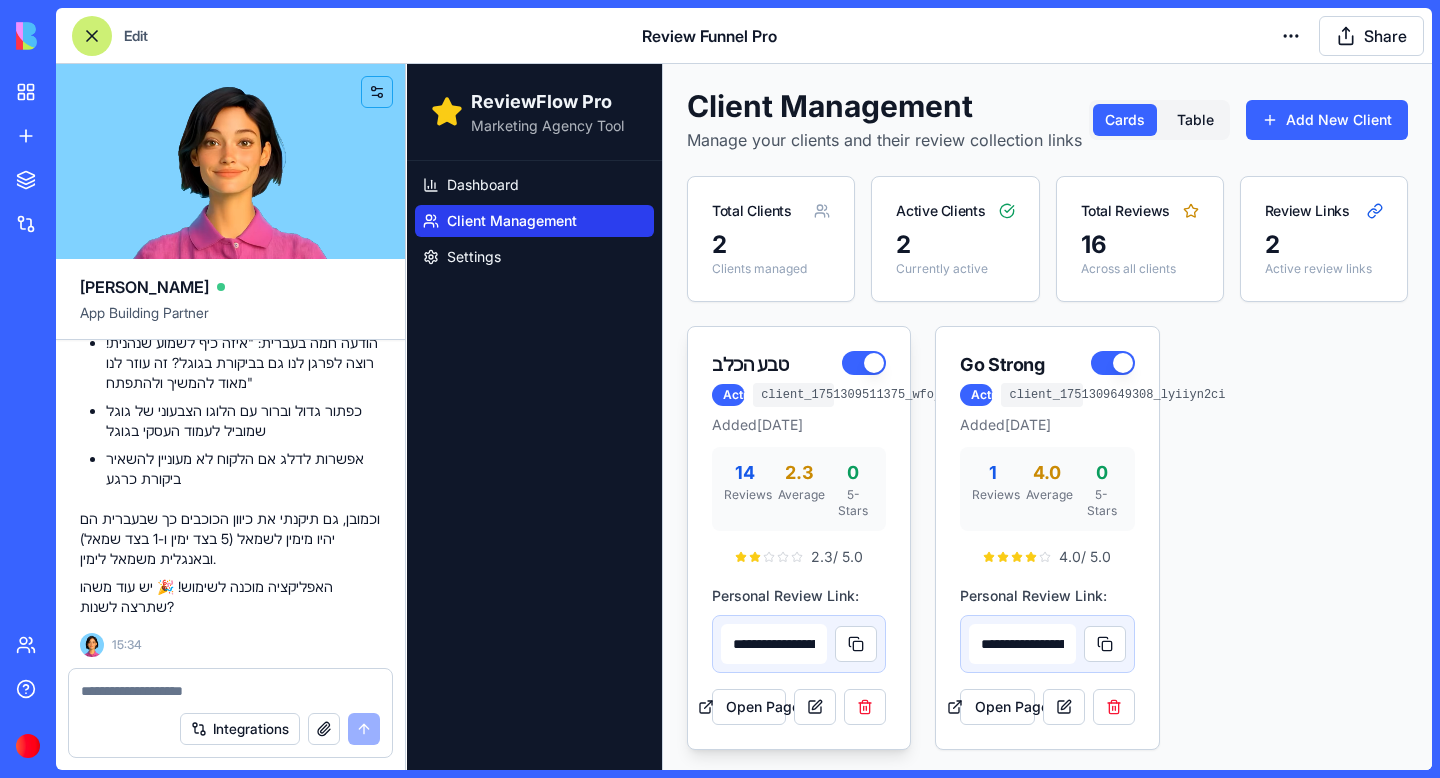 scroll, scrollTop: 8, scrollLeft: 0, axis: vertical 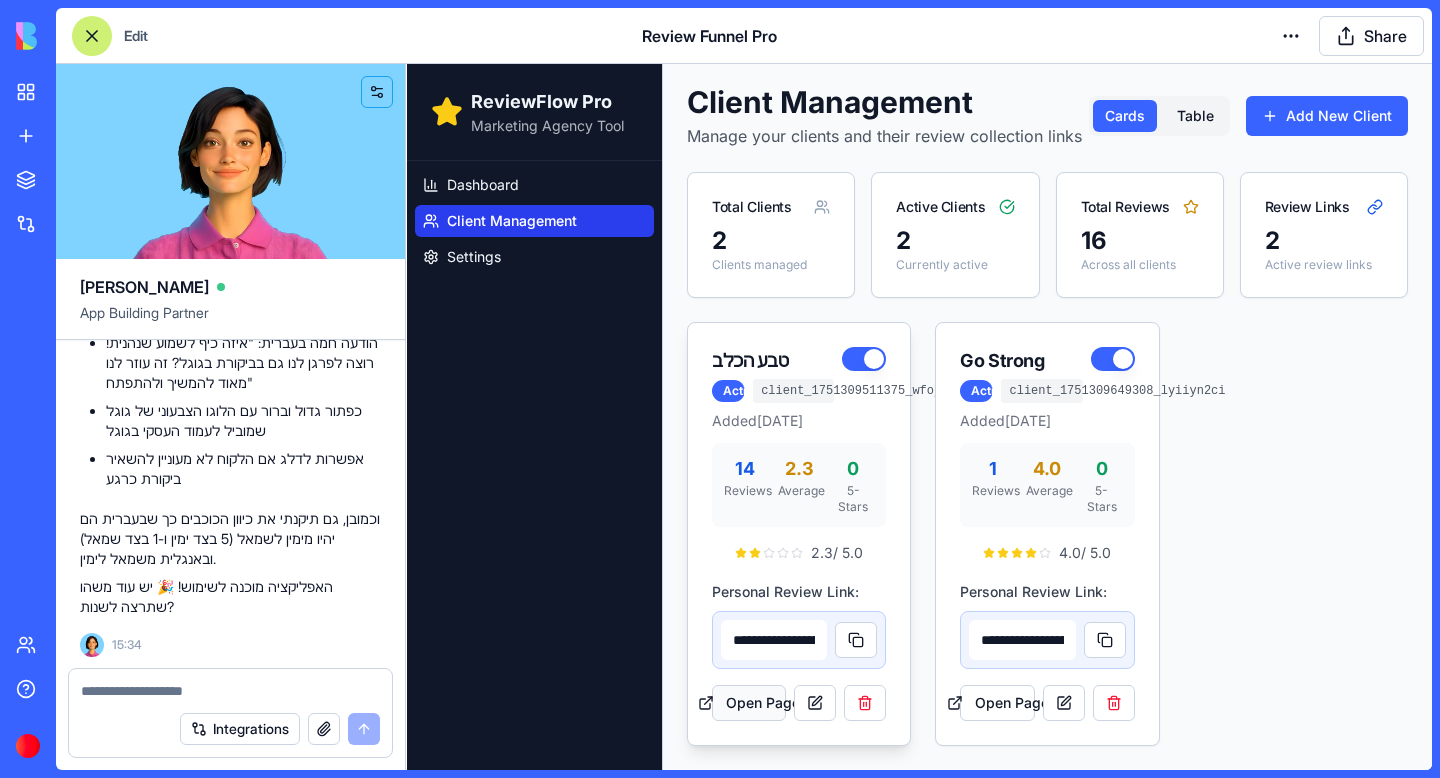 click on "Open Page" at bounding box center (749, 703) 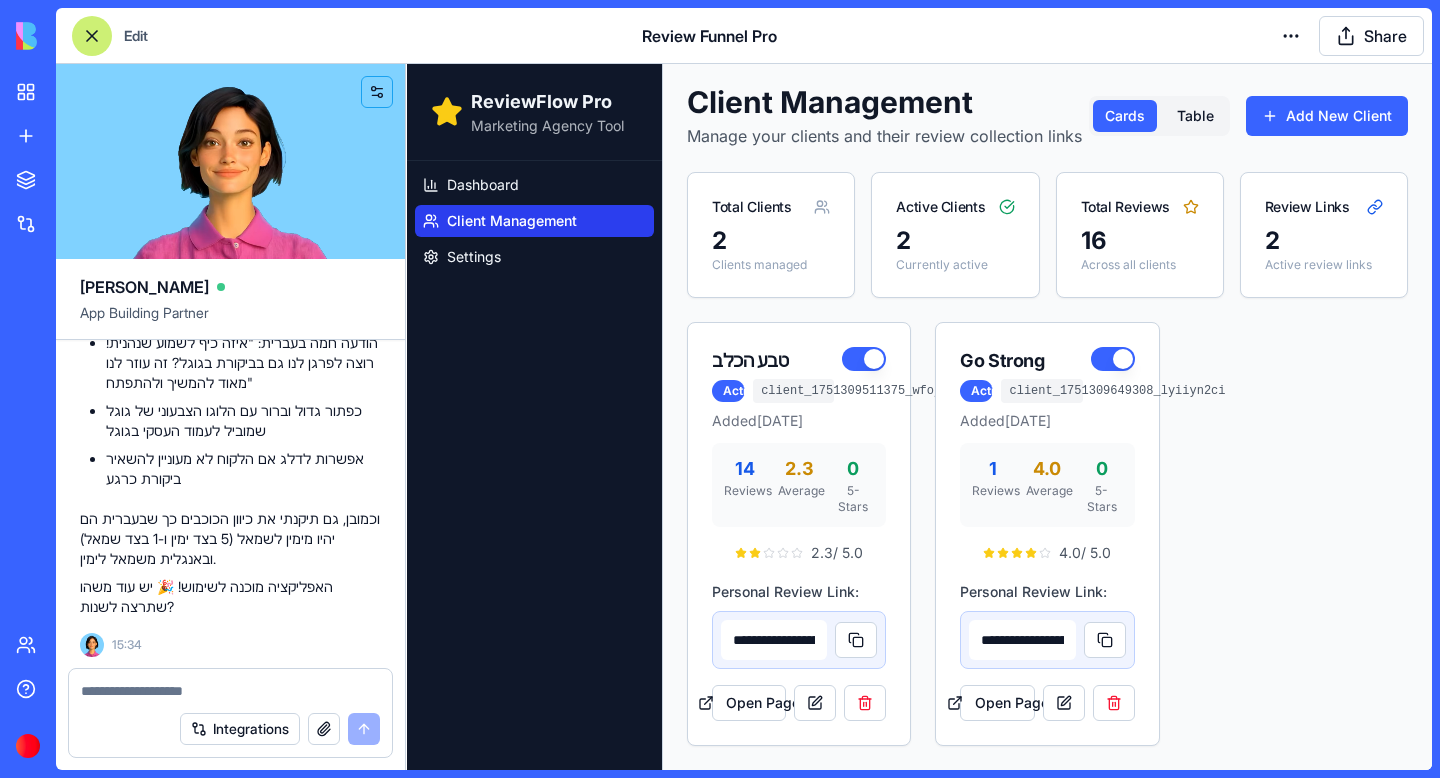 scroll, scrollTop: 30742, scrollLeft: 0, axis: vertical 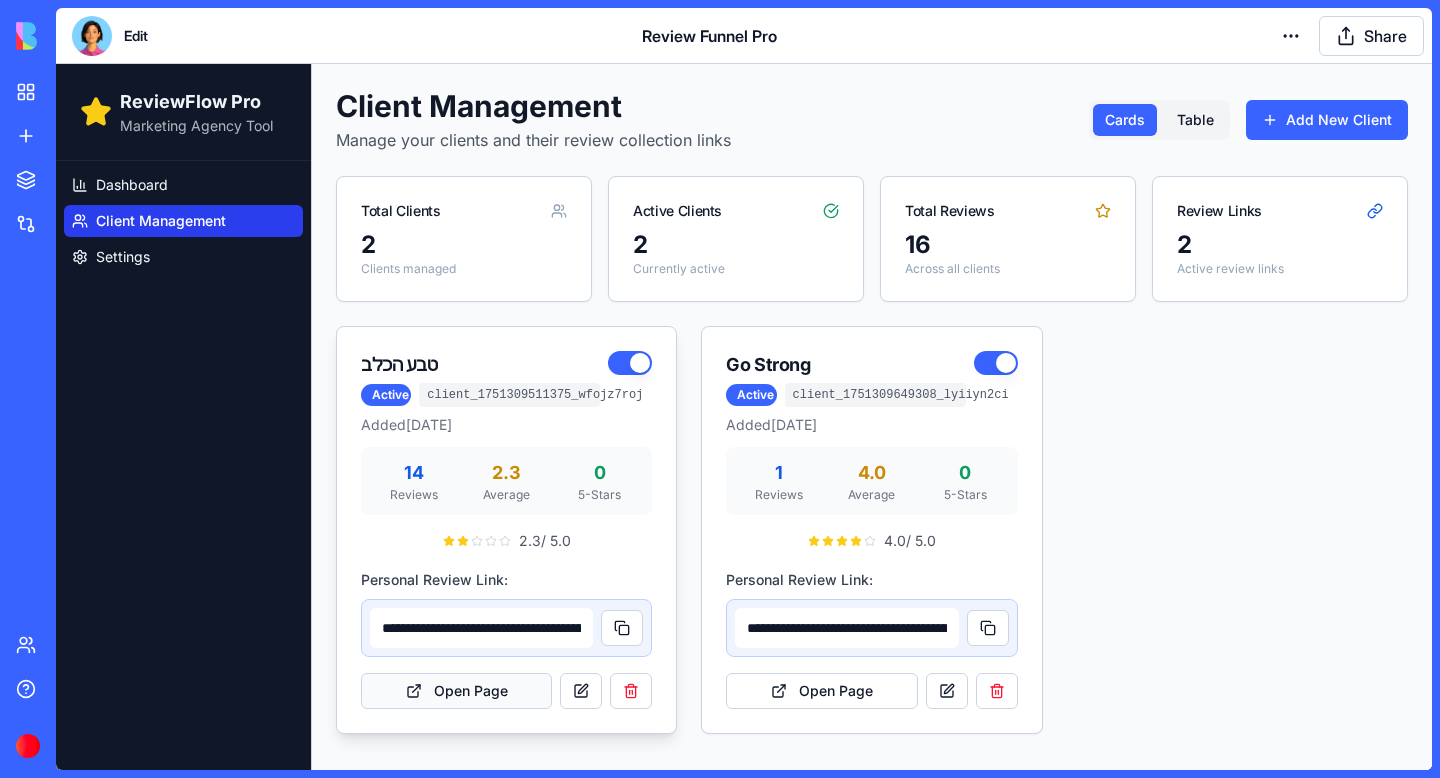 click on "Open Page" at bounding box center (456, 691) 